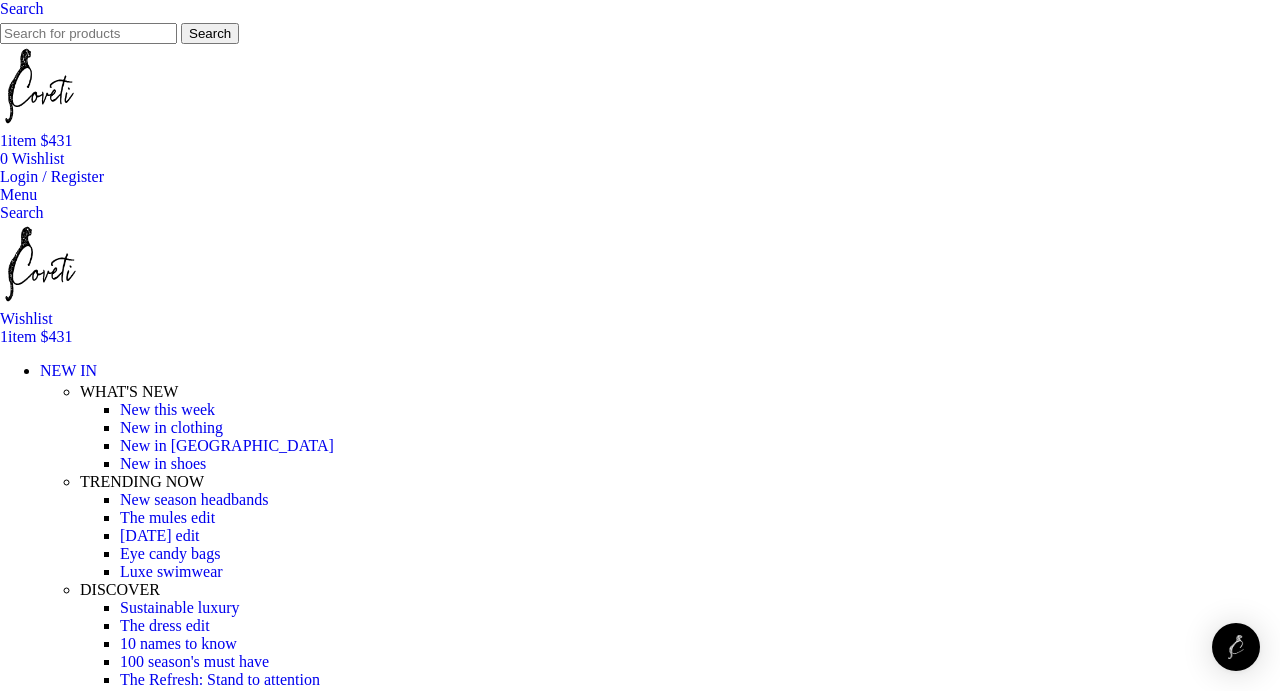 scroll, scrollTop: 144, scrollLeft: 0, axis: vertical 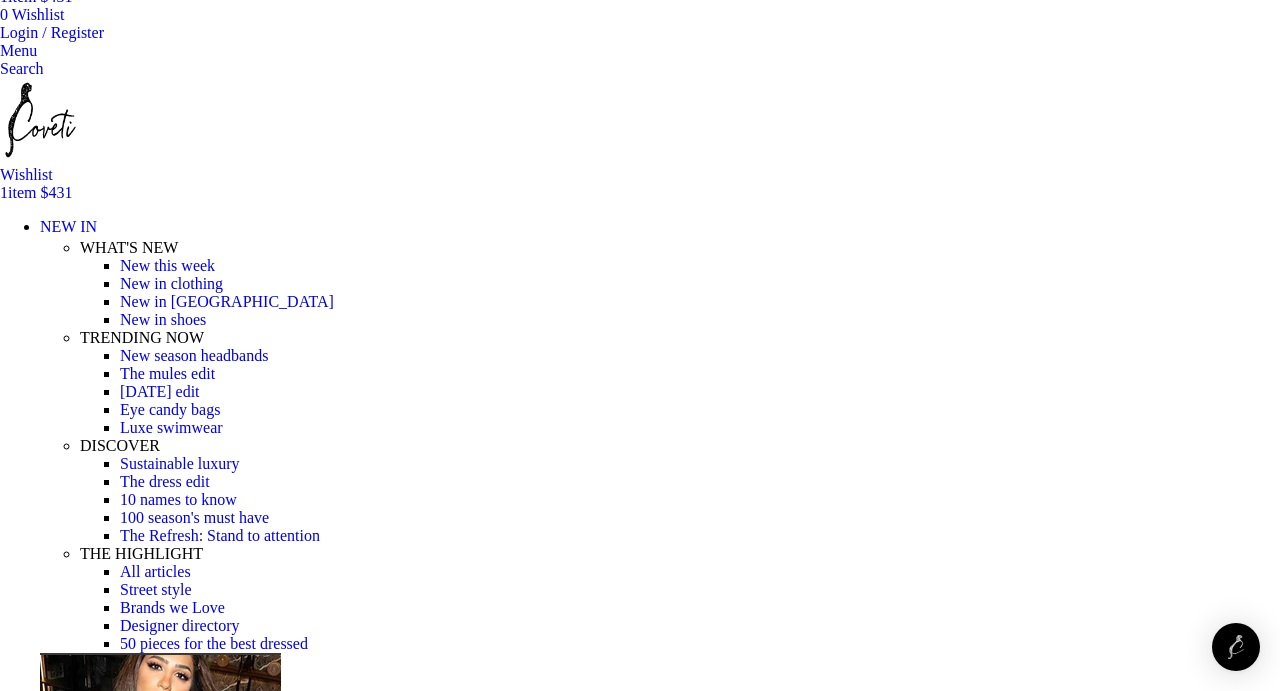click on "Garland Ribbon Bodice Ankle Gown - 12 [GEOGRAPHIC_DATA]" at bounding box center [766, 16080] 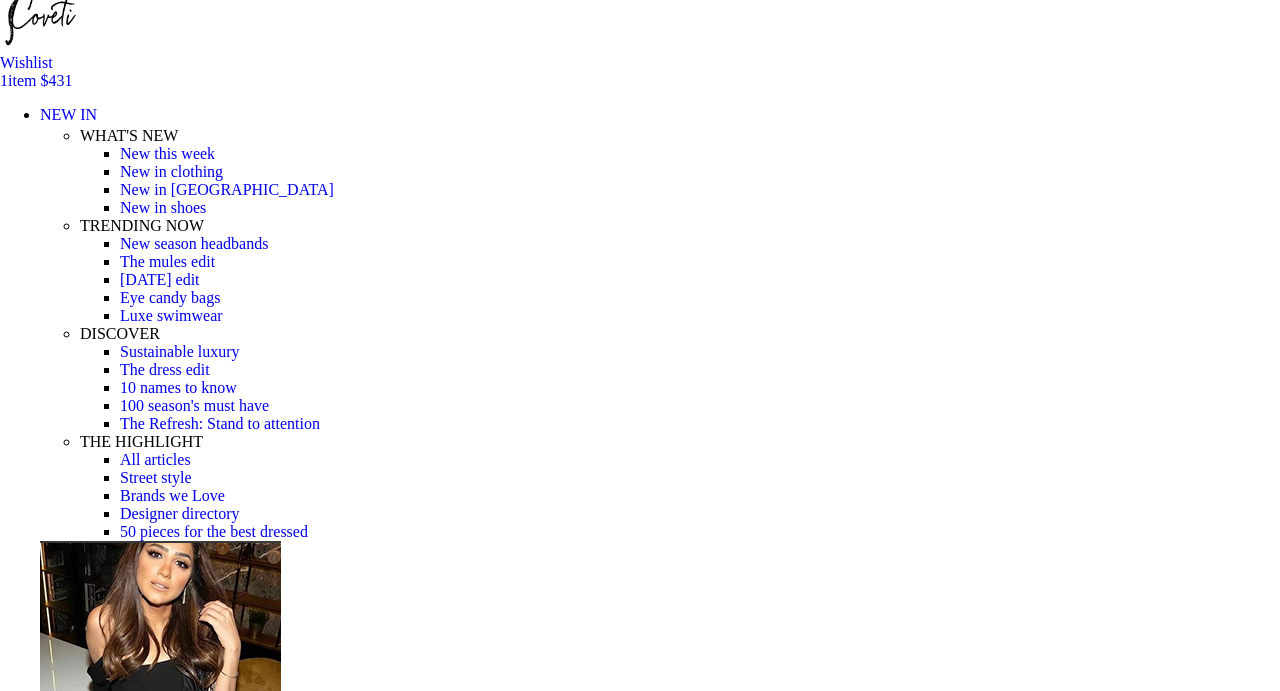 scroll, scrollTop: 251, scrollLeft: 0, axis: vertical 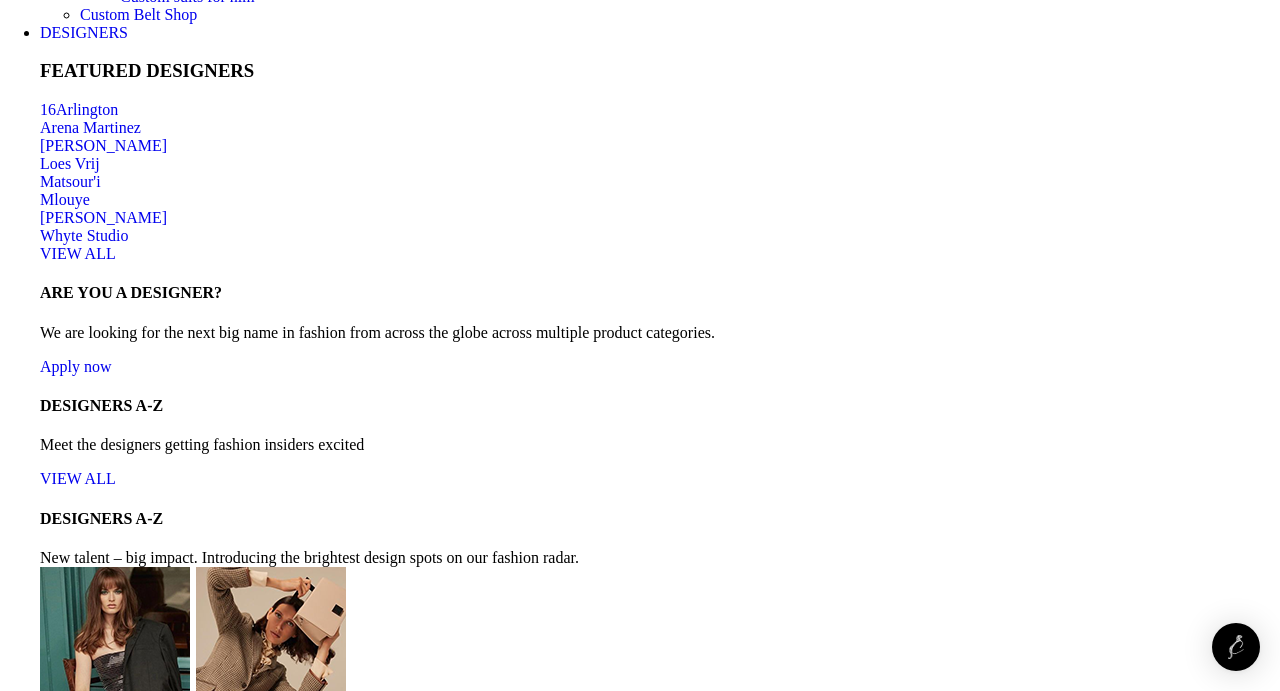 click on "Read more" at bounding box center (35, 19050) 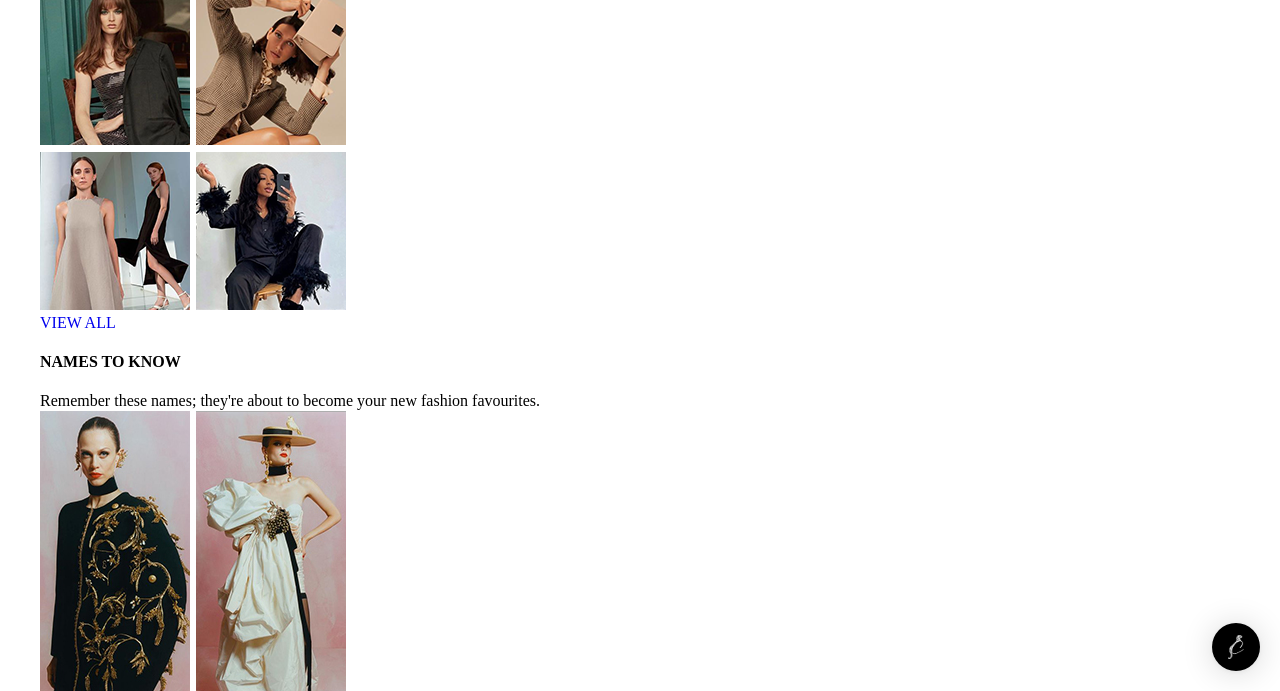 scroll, scrollTop: 5762, scrollLeft: 0, axis: vertical 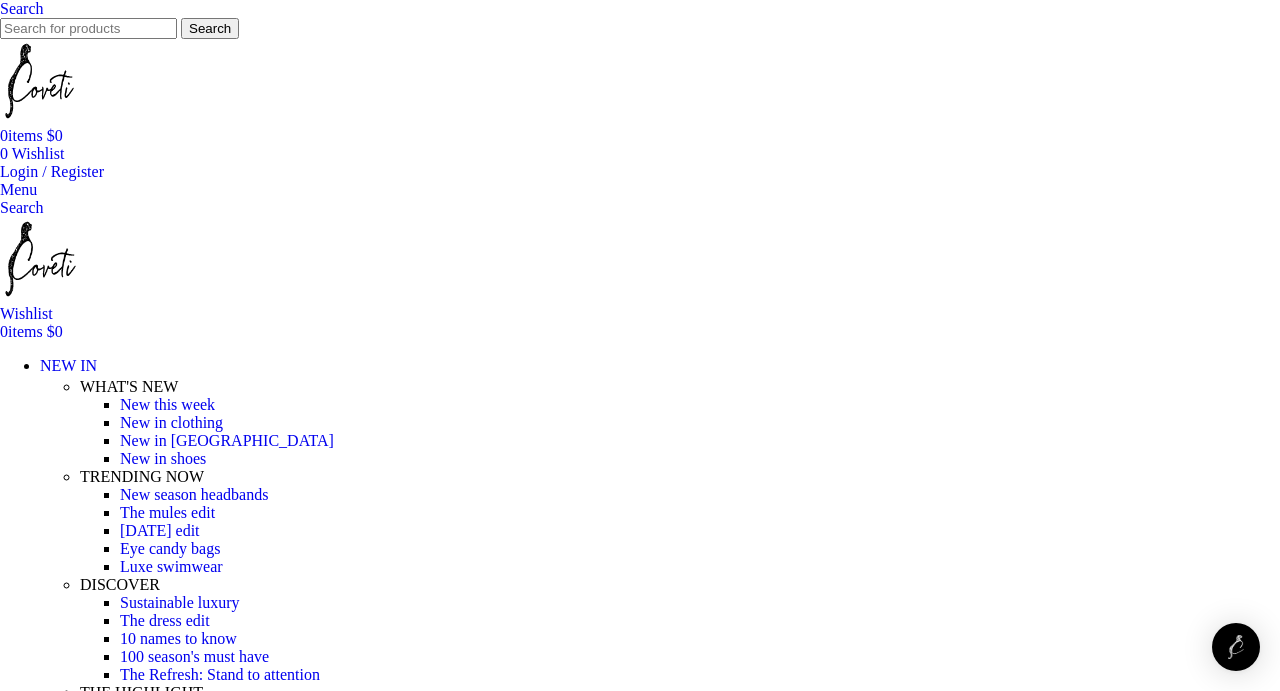 click on "What is the return process?" at bounding box center (640, 17017) 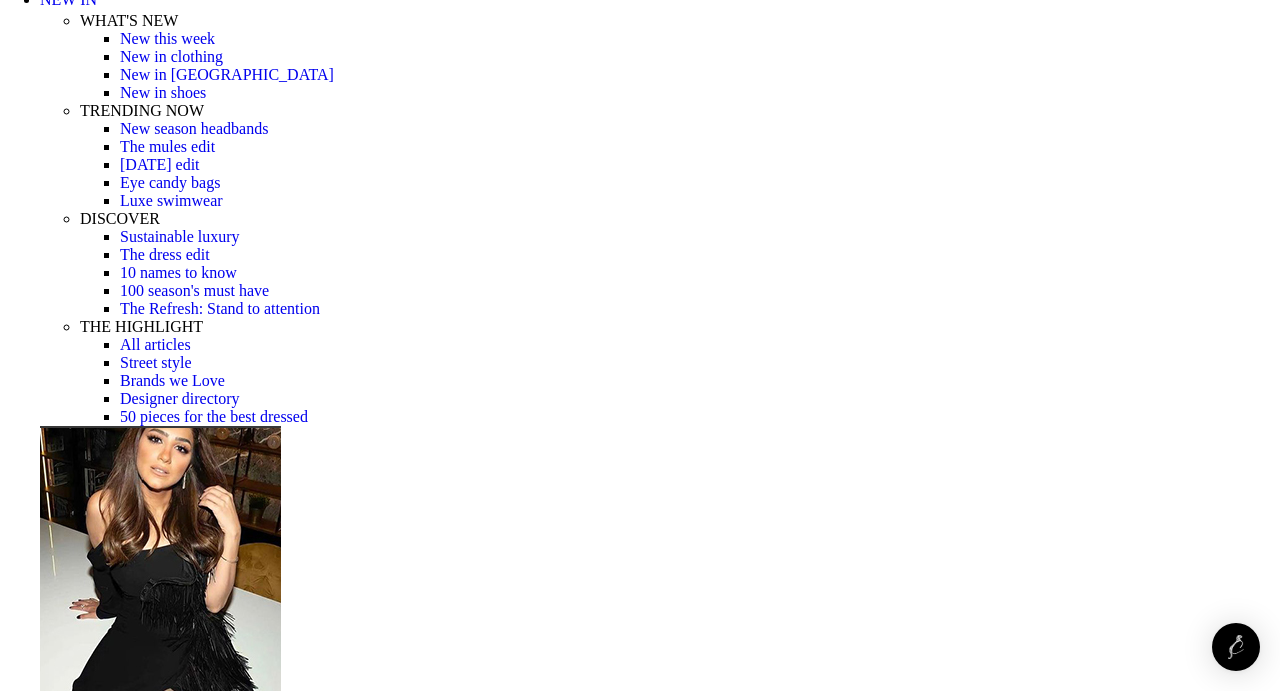scroll, scrollTop: 0, scrollLeft: 0, axis: both 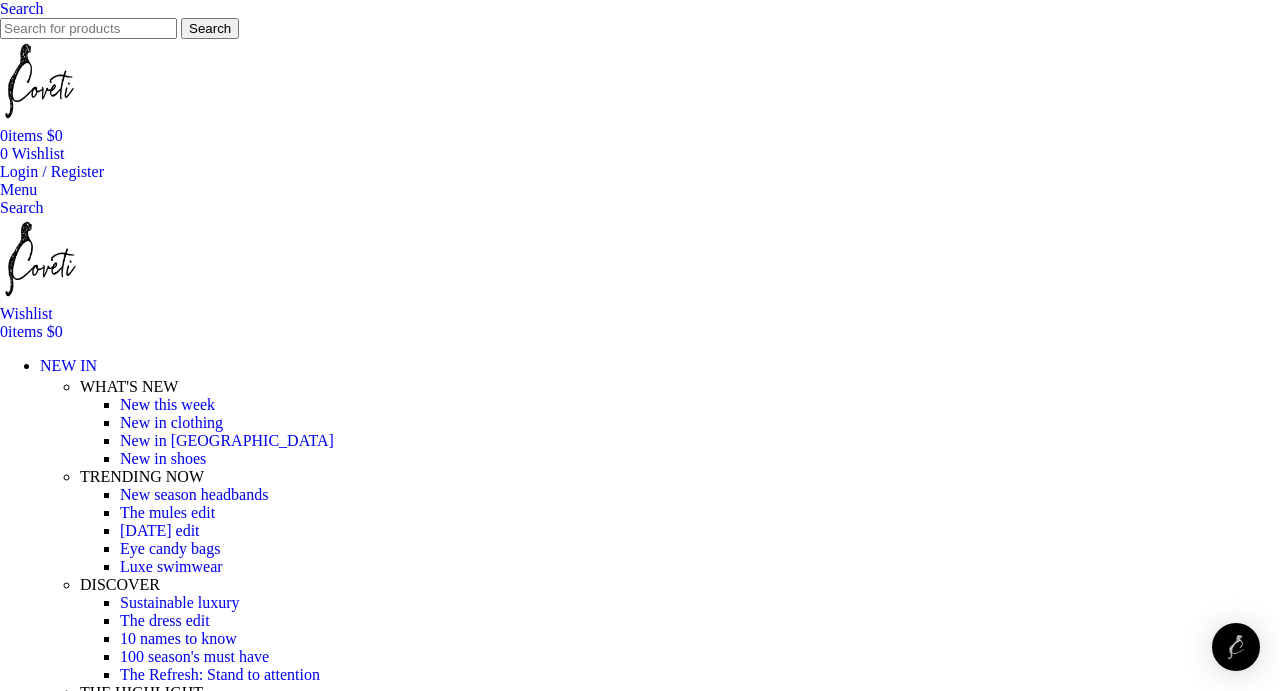 click on "Bridal" at bounding box center (140, 6818) 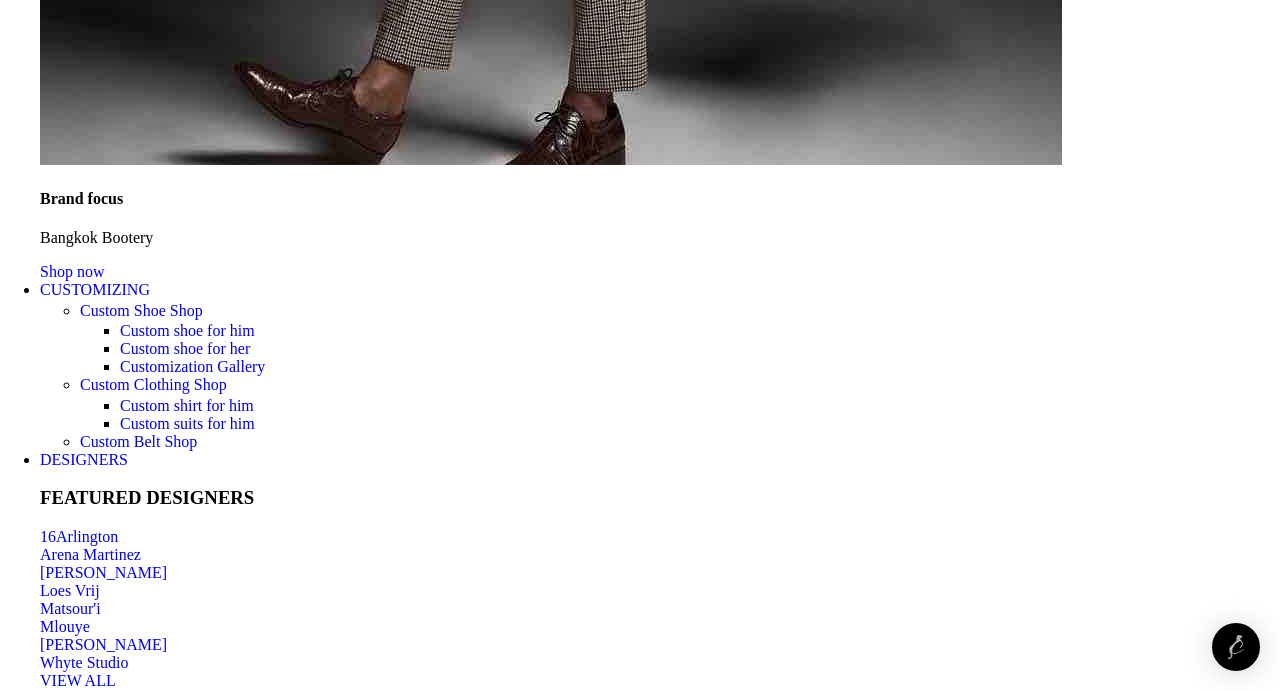scroll, scrollTop: 4509, scrollLeft: 0, axis: vertical 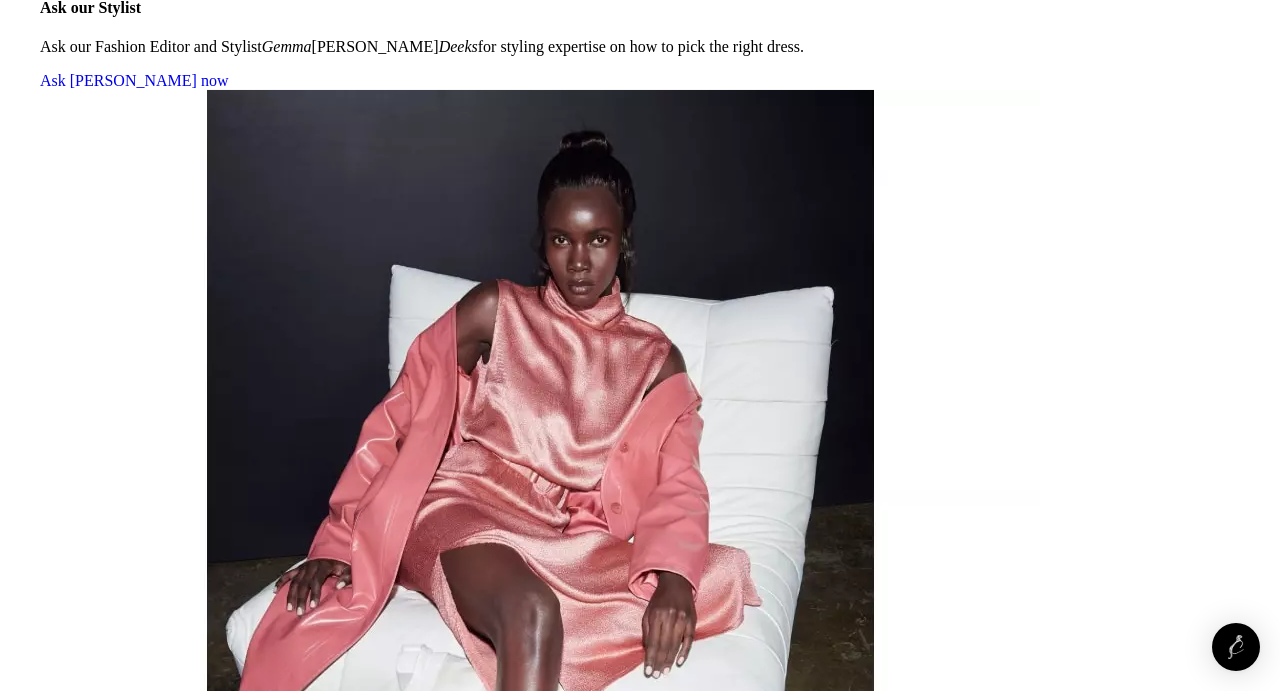 click on "Load more products" at bounding box center [64, 84011] 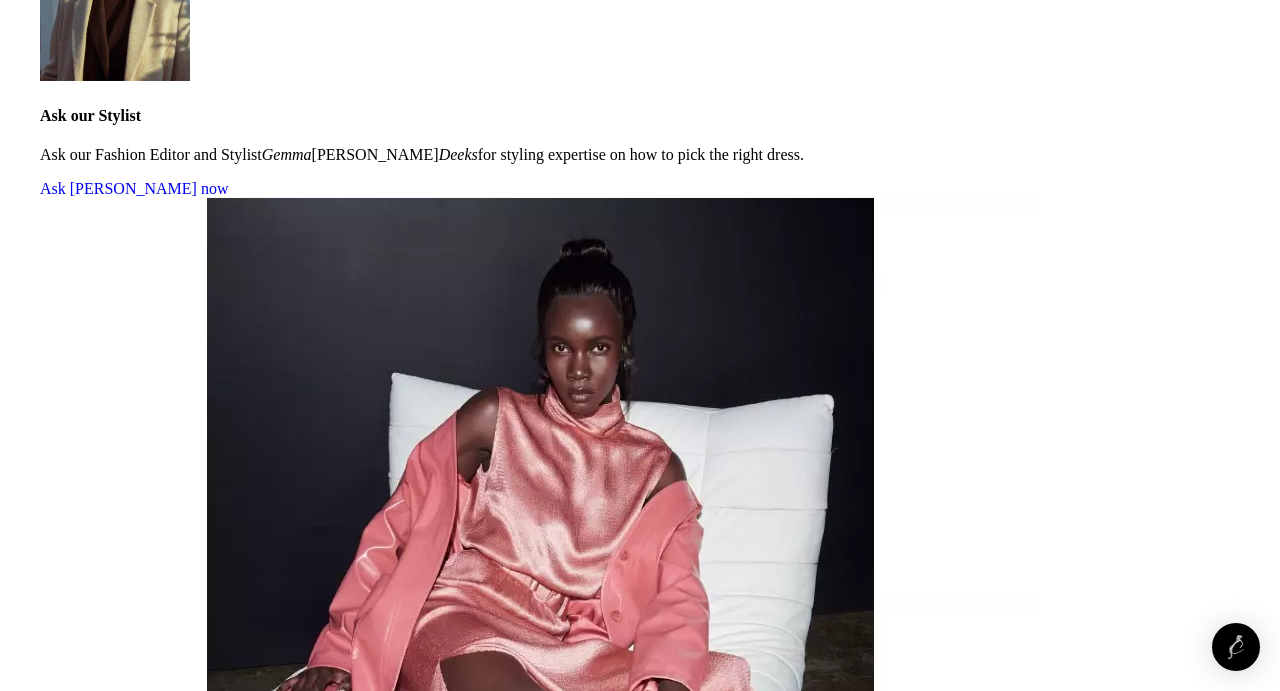 scroll, scrollTop: 7045, scrollLeft: 0, axis: vertical 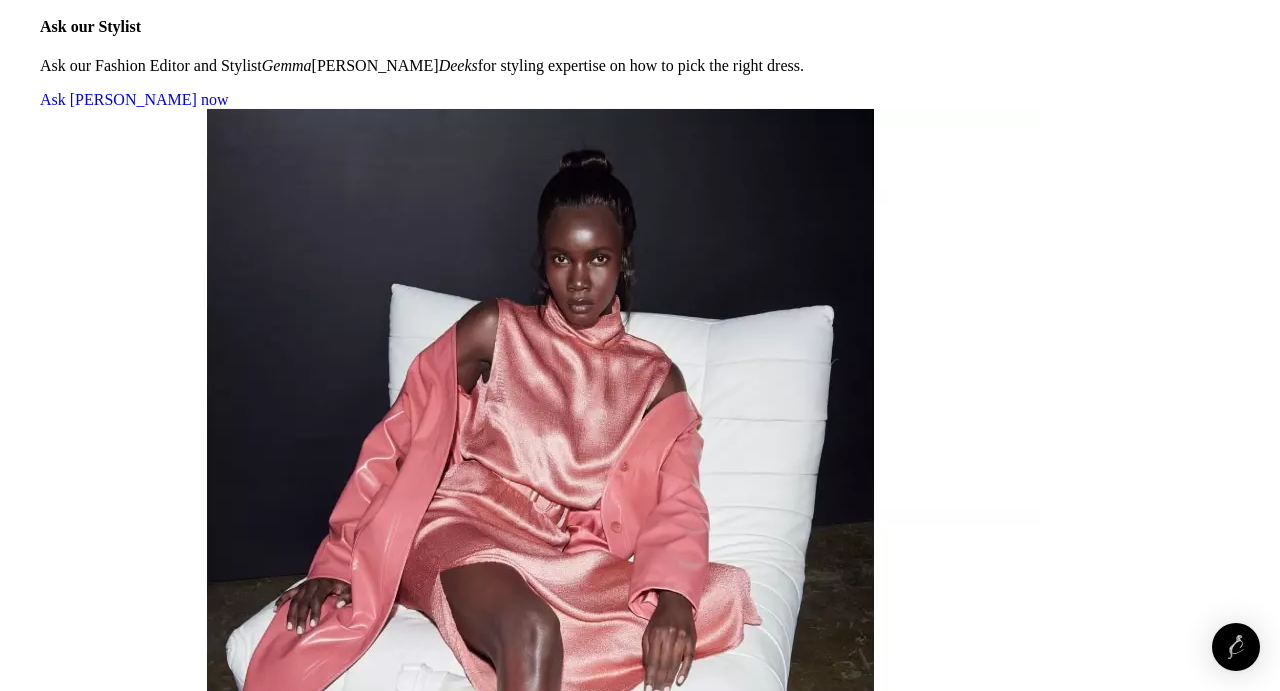 click on "Load more products" at bounding box center [64, 83935] 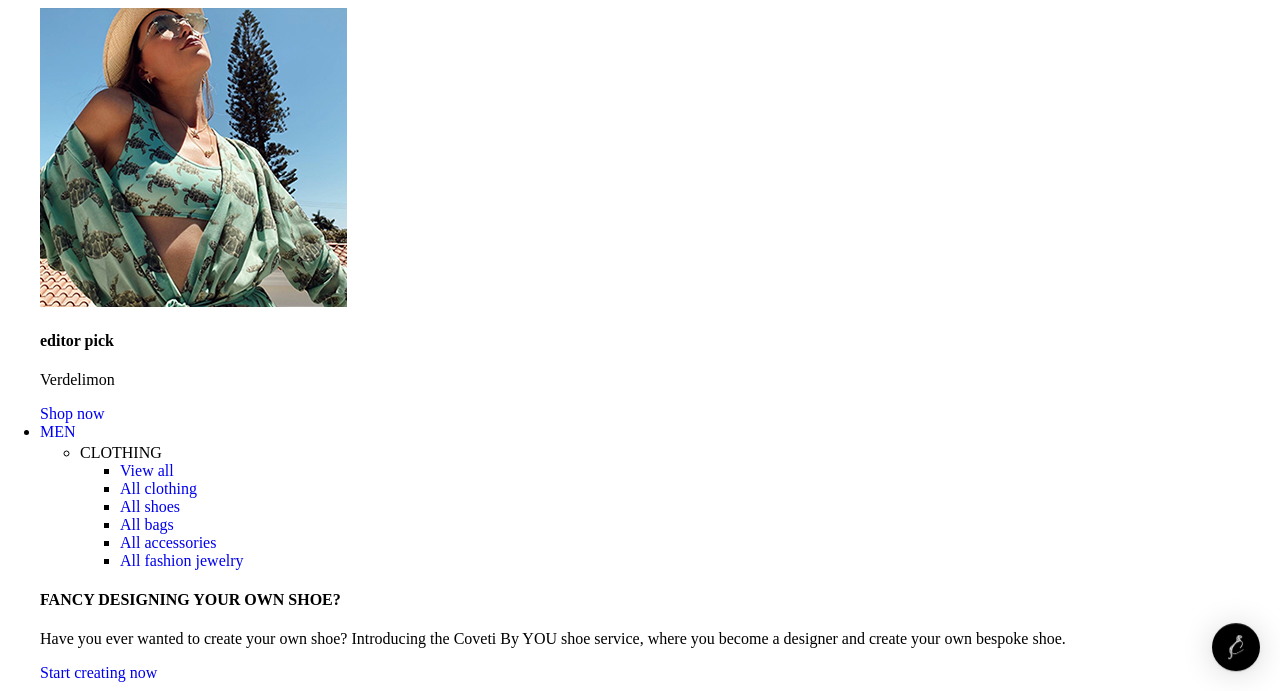 scroll, scrollTop: 2856, scrollLeft: 0, axis: vertical 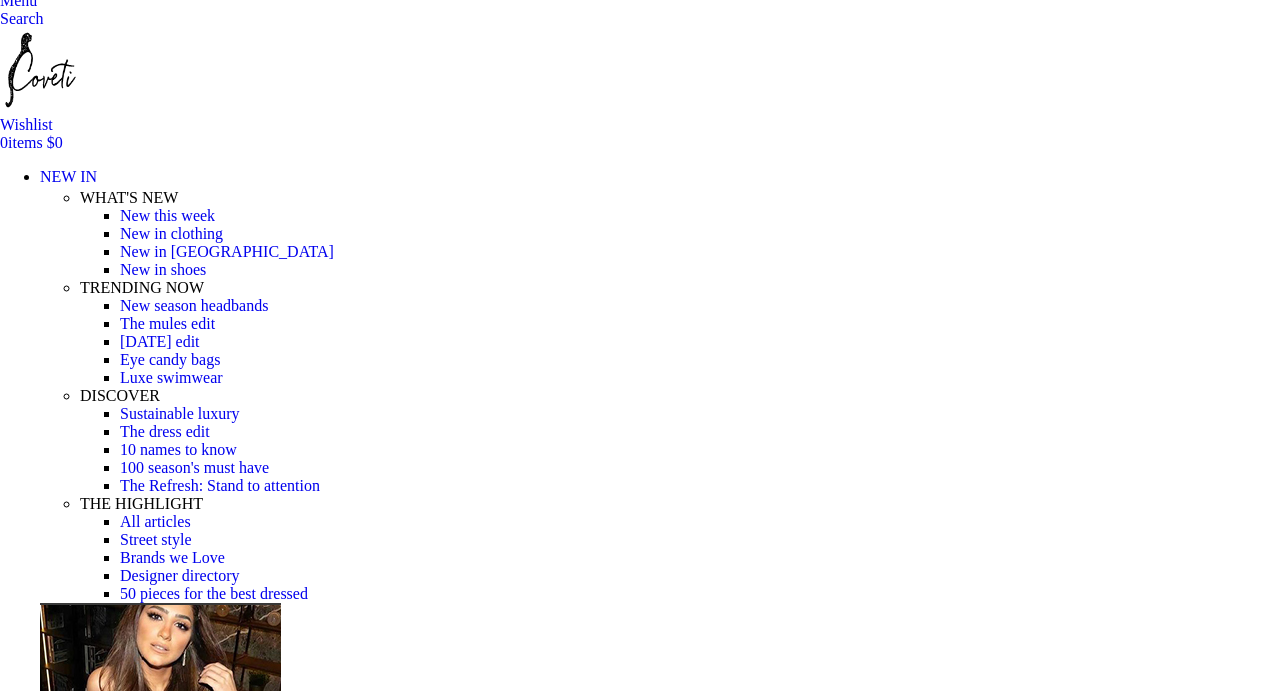 click at bounding box center (310, 23363) 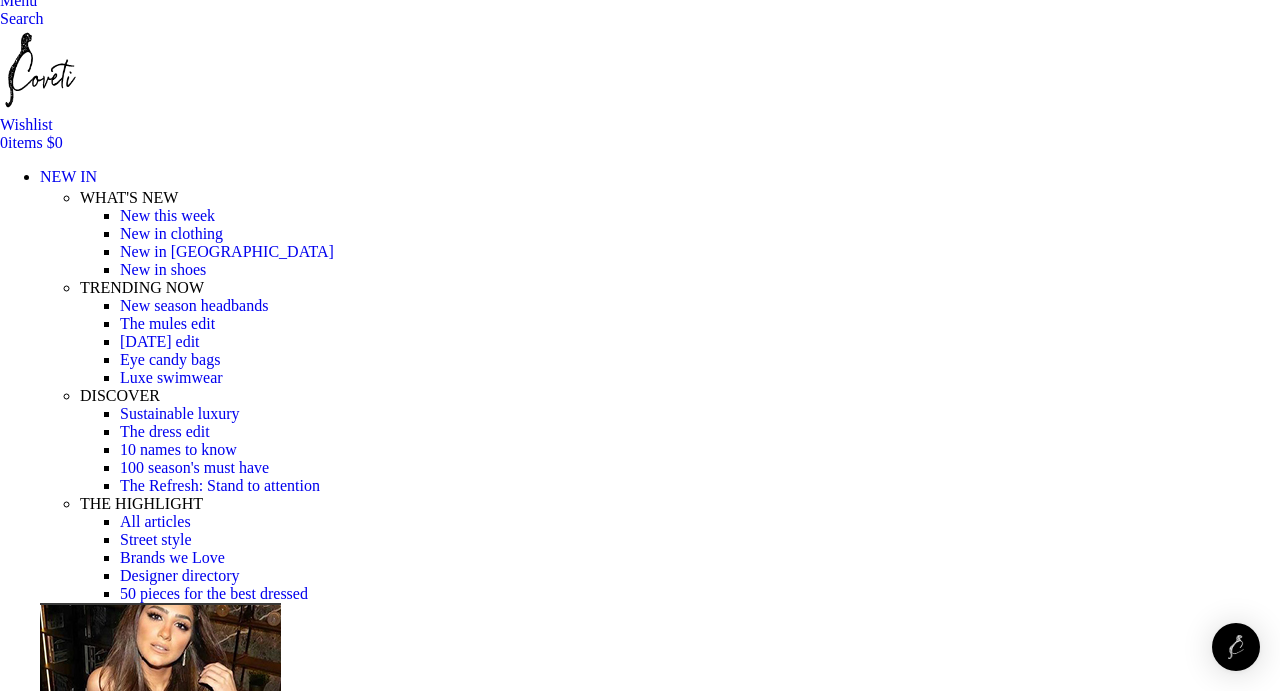 click at bounding box center (310, 18068) 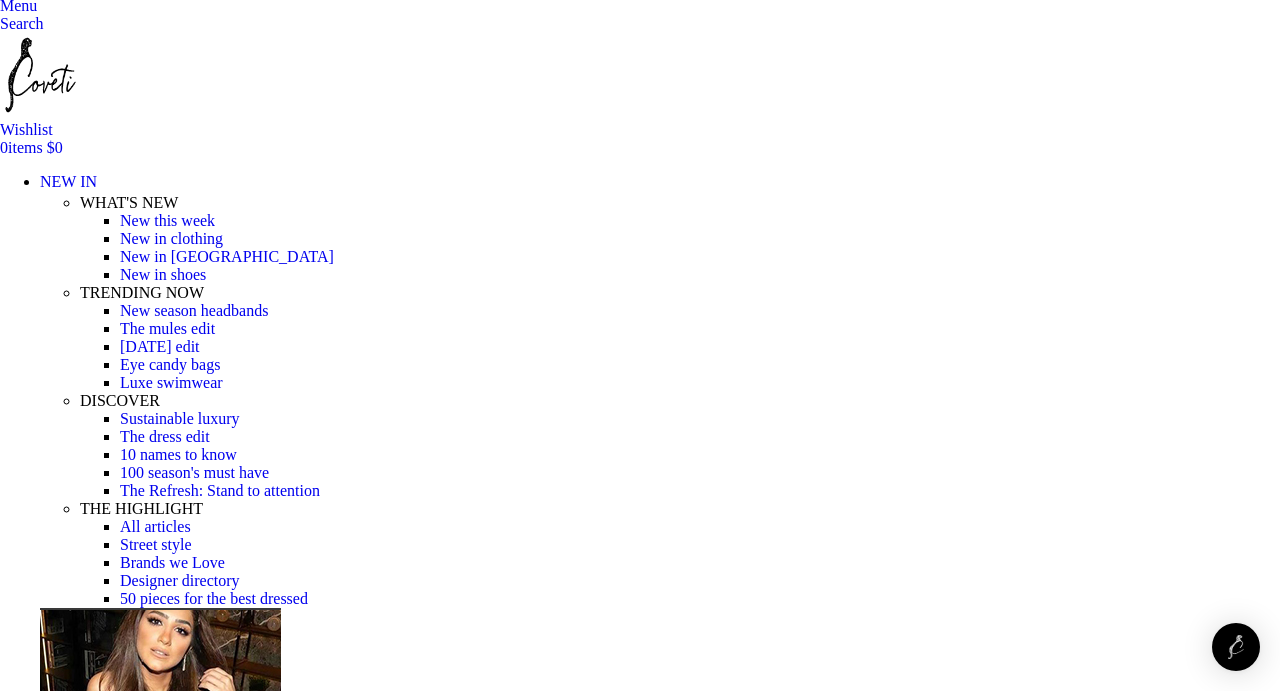 scroll, scrollTop: 414, scrollLeft: 0, axis: vertical 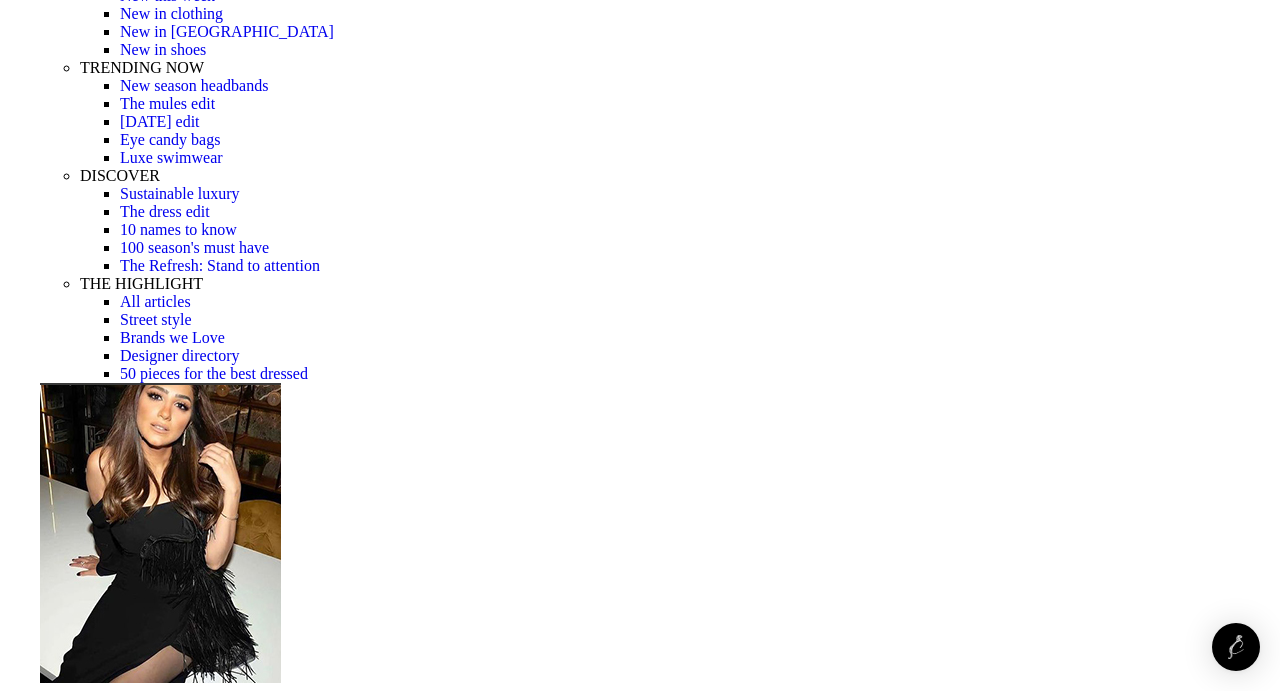 click at bounding box center (17, 18545) 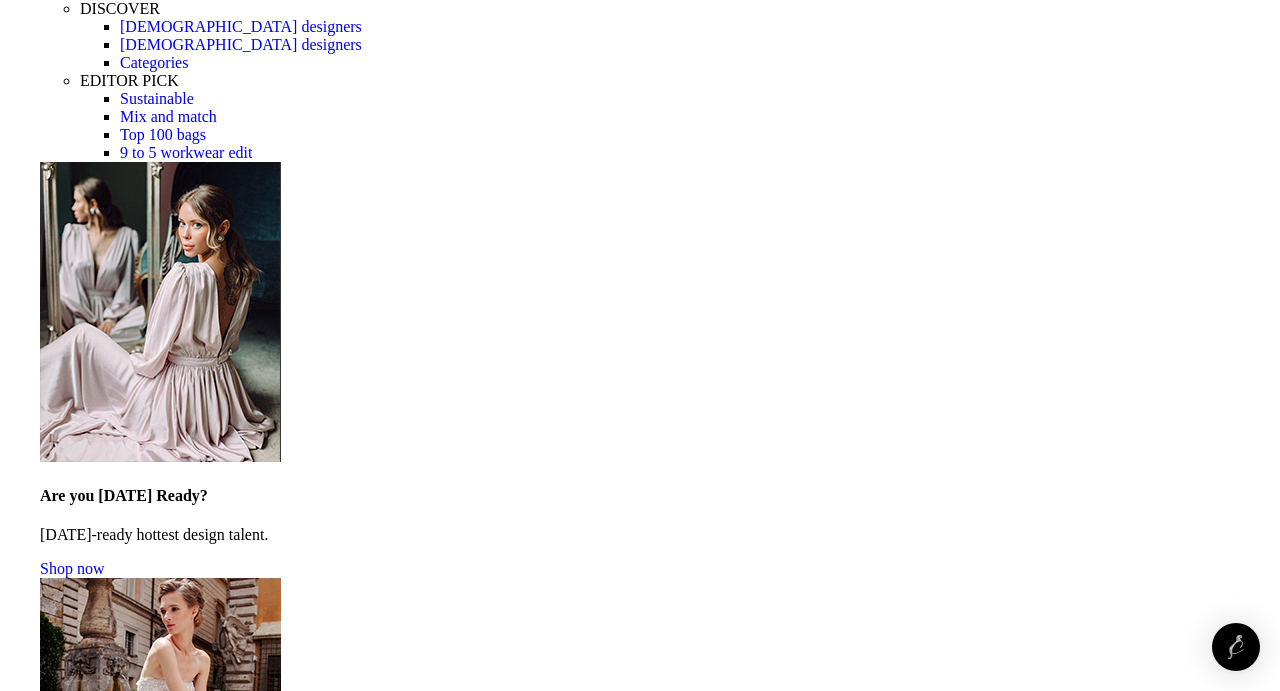 scroll, scrollTop: 1459, scrollLeft: 0, axis: vertical 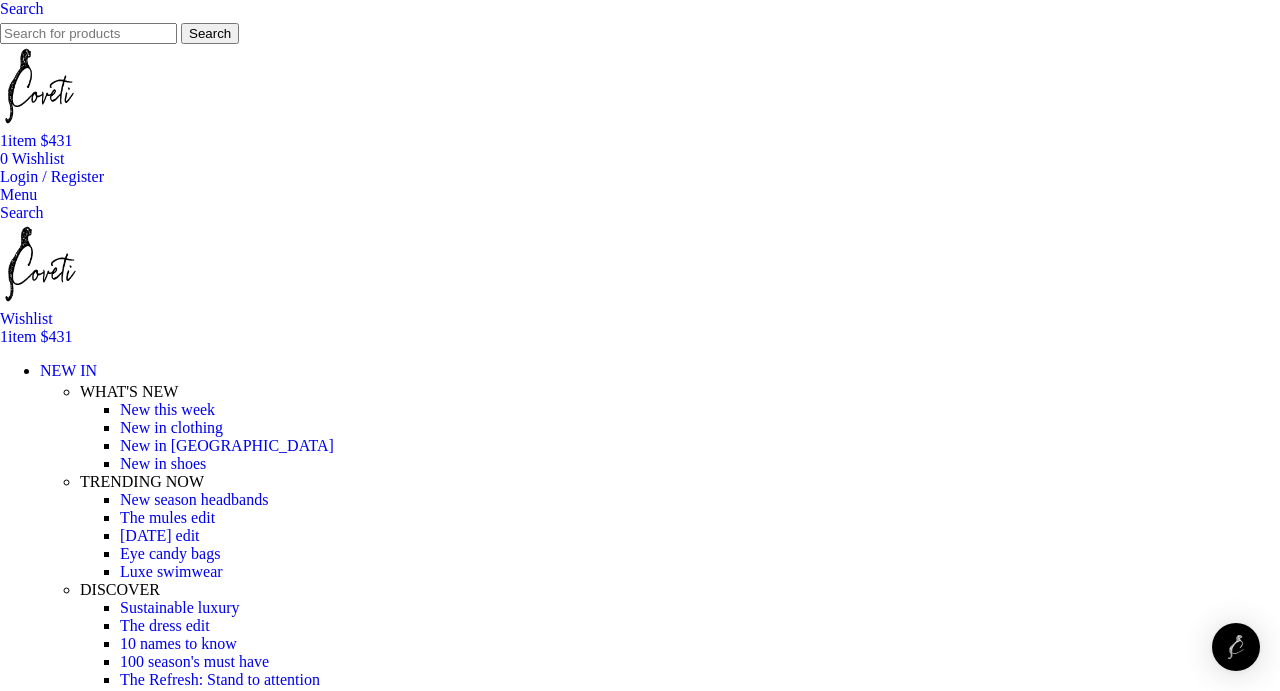select on "12-[GEOGRAPHIC_DATA]" 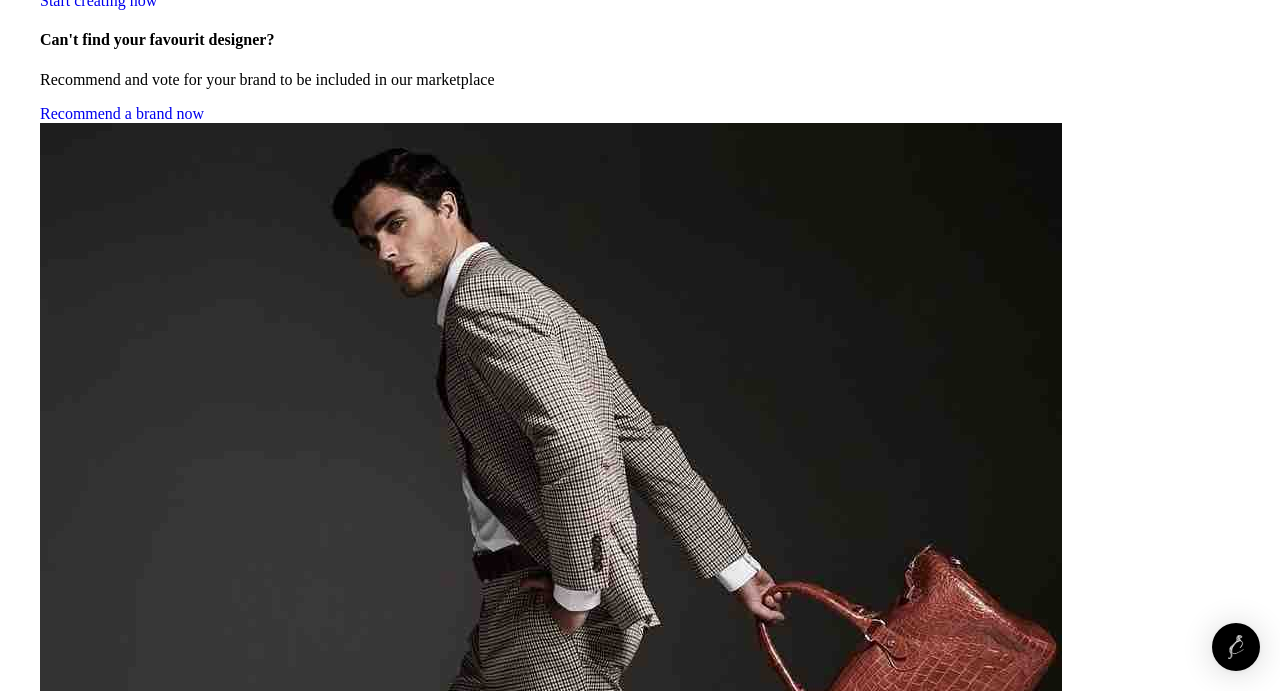 scroll, scrollTop: 3530, scrollLeft: 0, axis: vertical 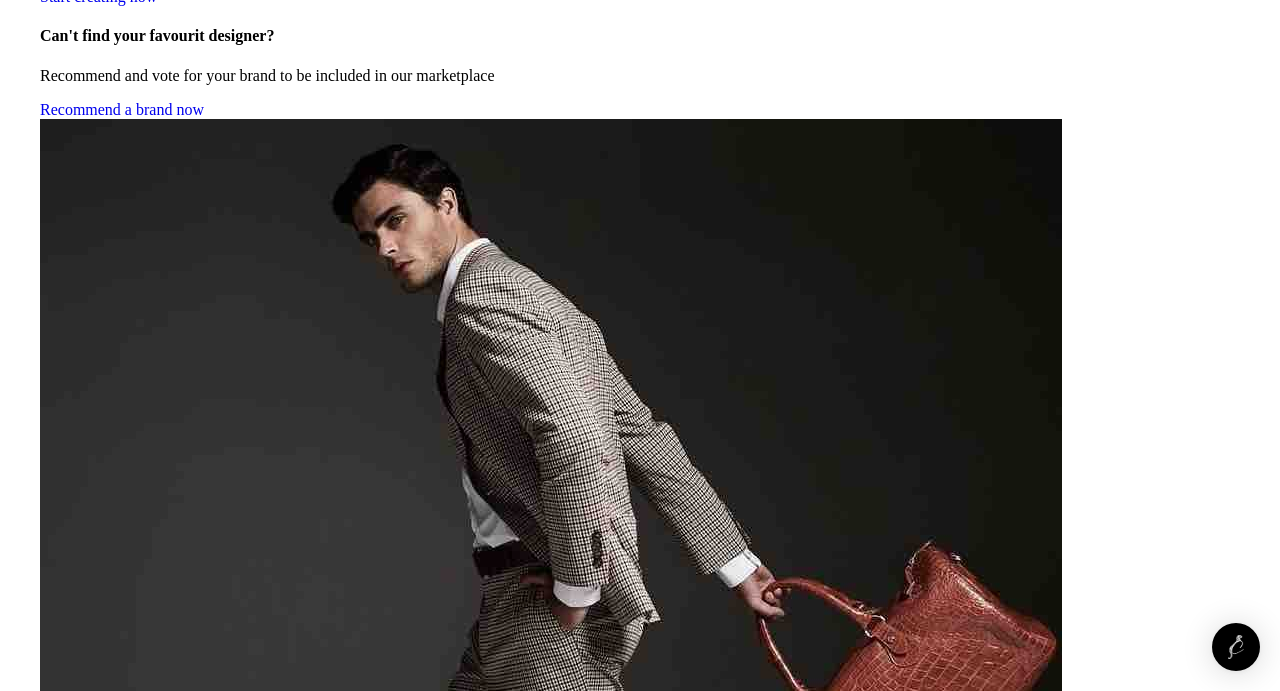 click at bounding box center [1256, 18391] 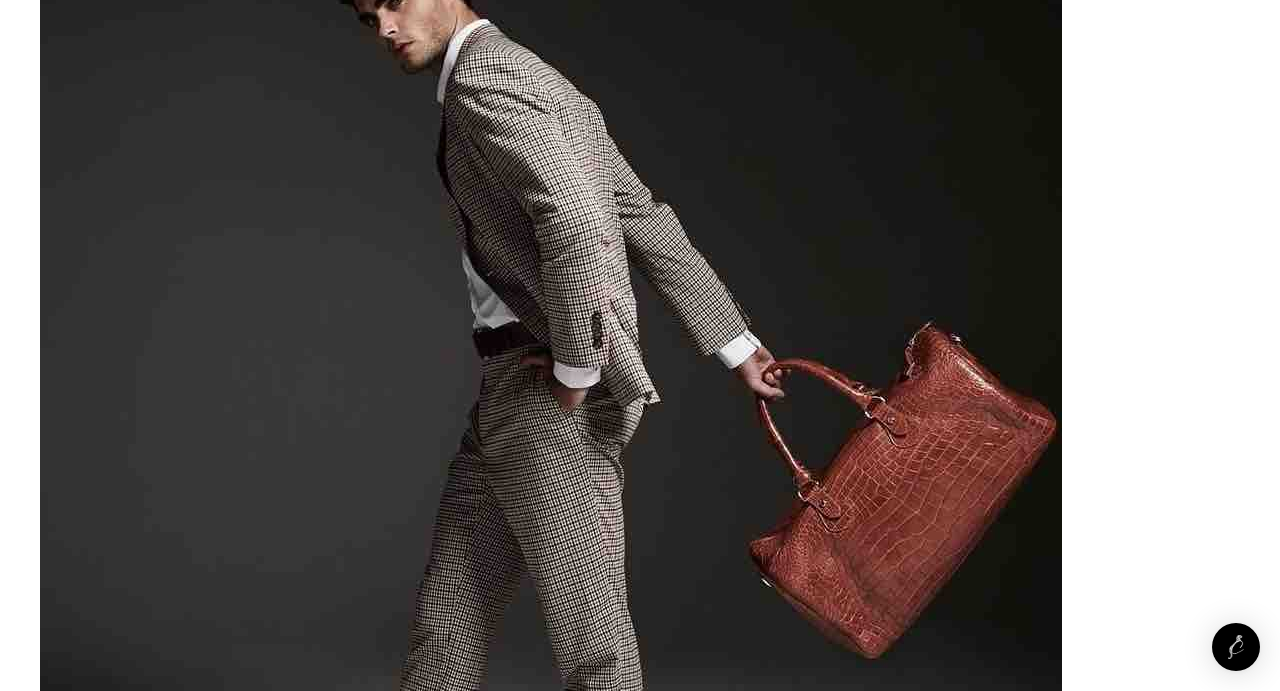 scroll, scrollTop: 4273, scrollLeft: 0, axis: vertical 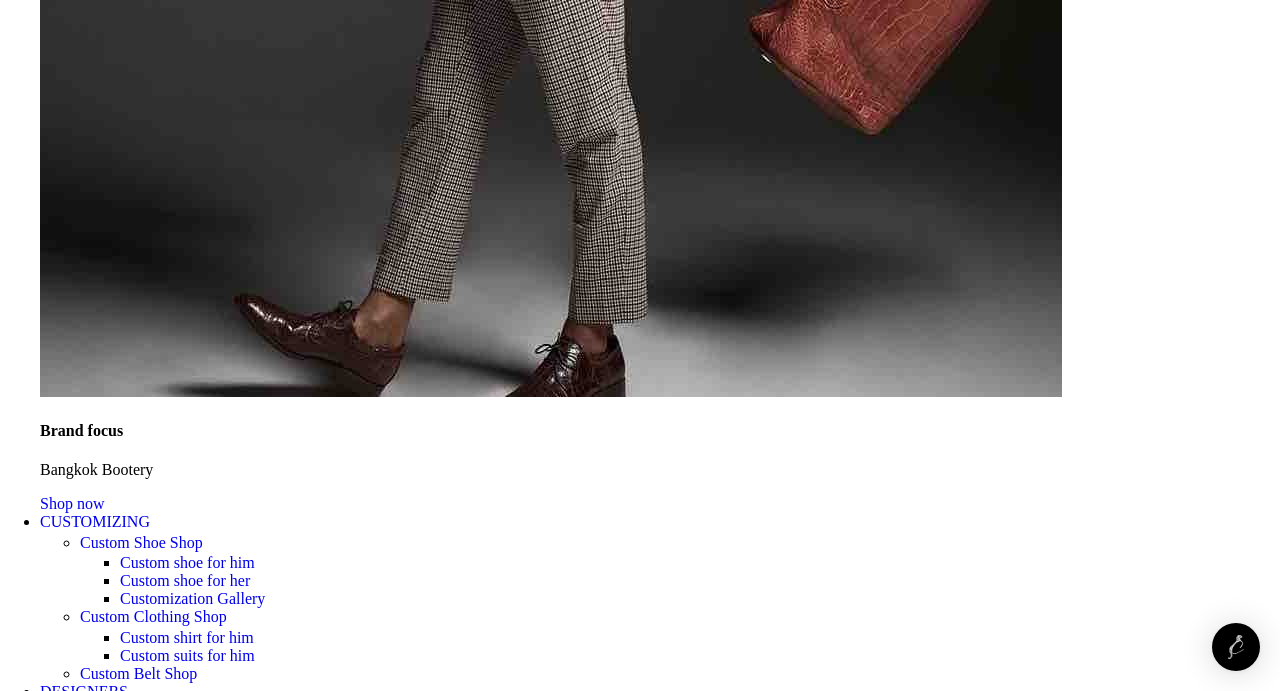 click on "Ribbon Bouquet Bodice Ankle Gown" at bounding box center (640, 24444) 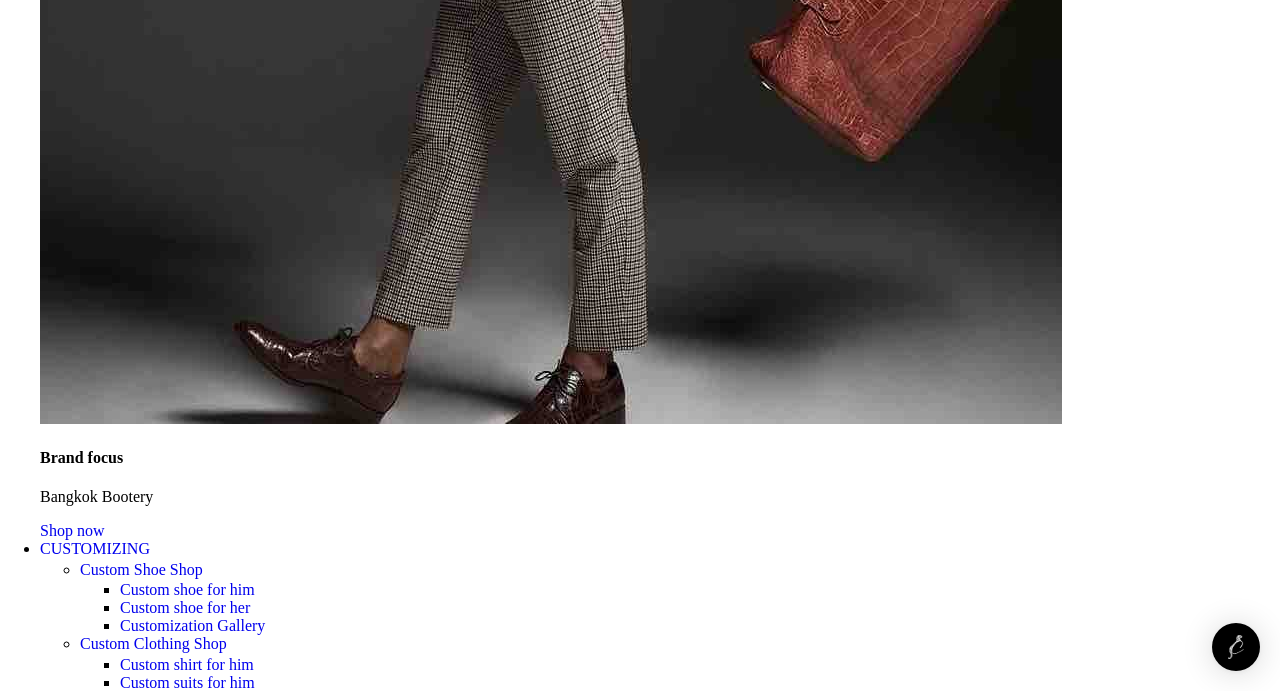 scroll, scrollTop: 4245, scrollLeft: 0, axis: vertical 